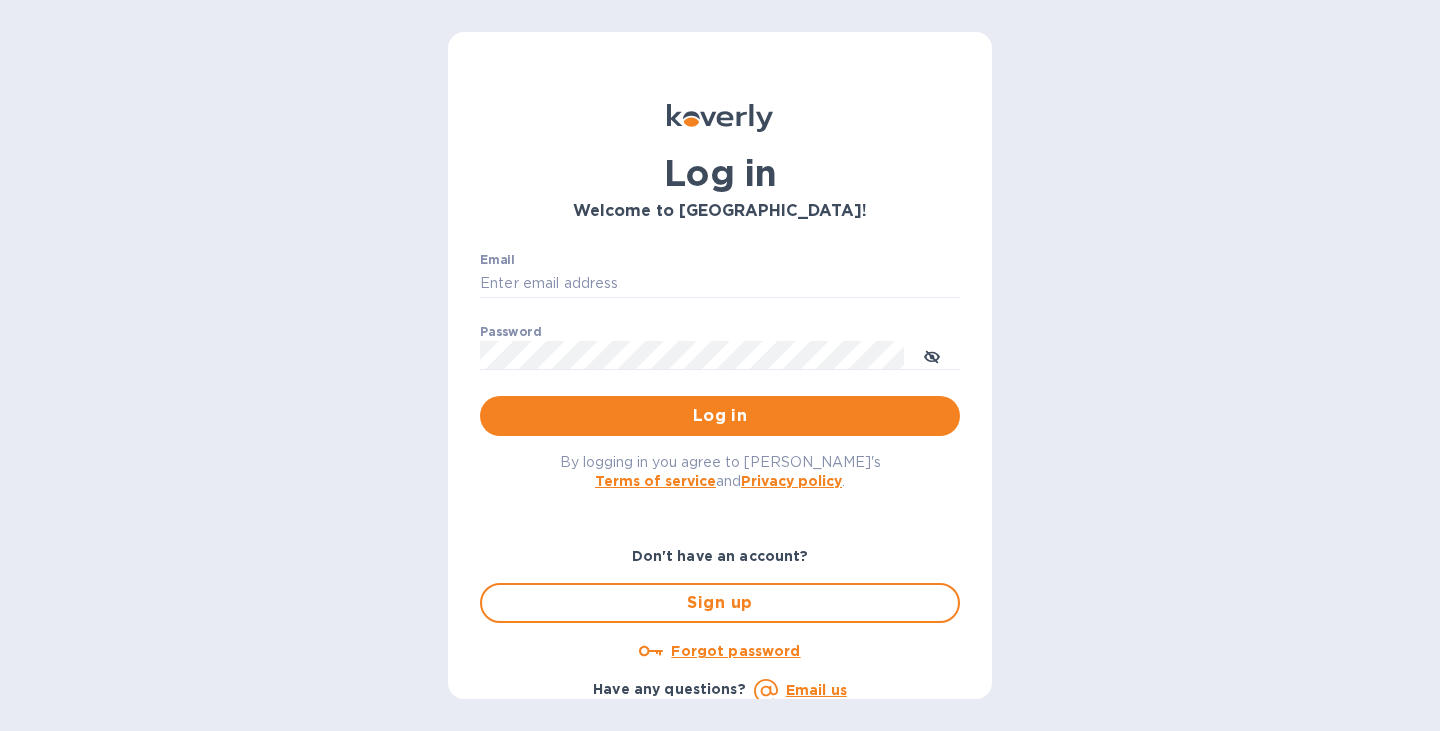 scroll, scrollTop: 0, scrollLeft: 0, axis: both 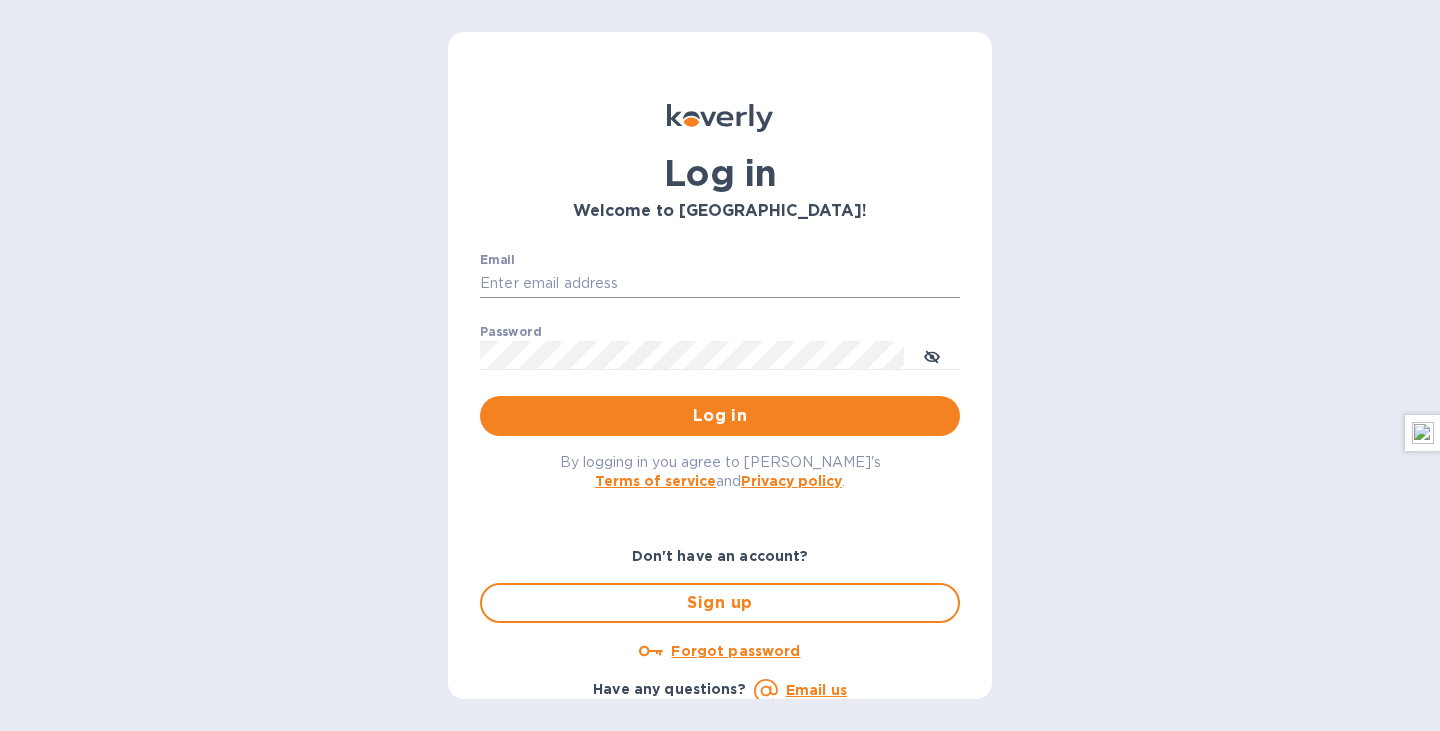 click on "Email" at bounding box center [720, 284] 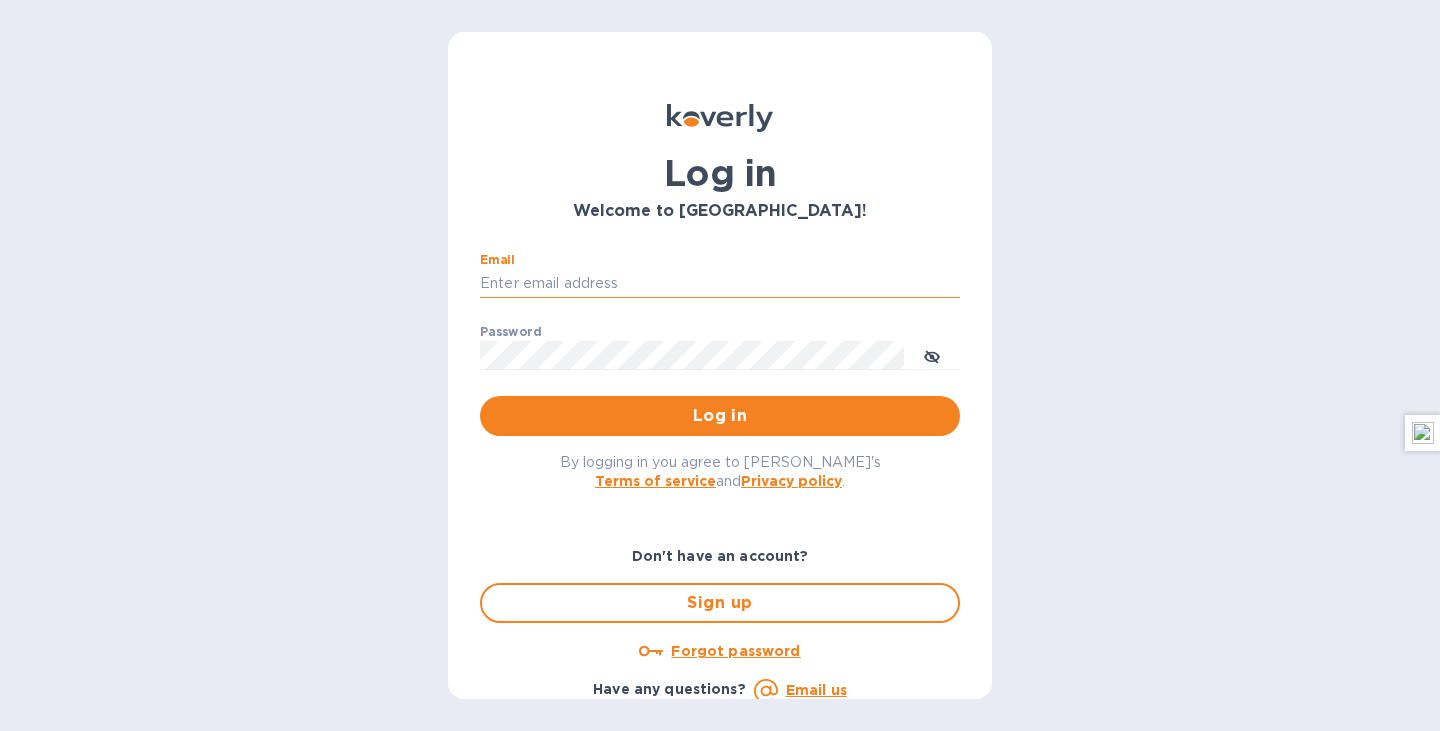 type on "[EMAIL_ADDRESS][DOMAIN_NAME]" 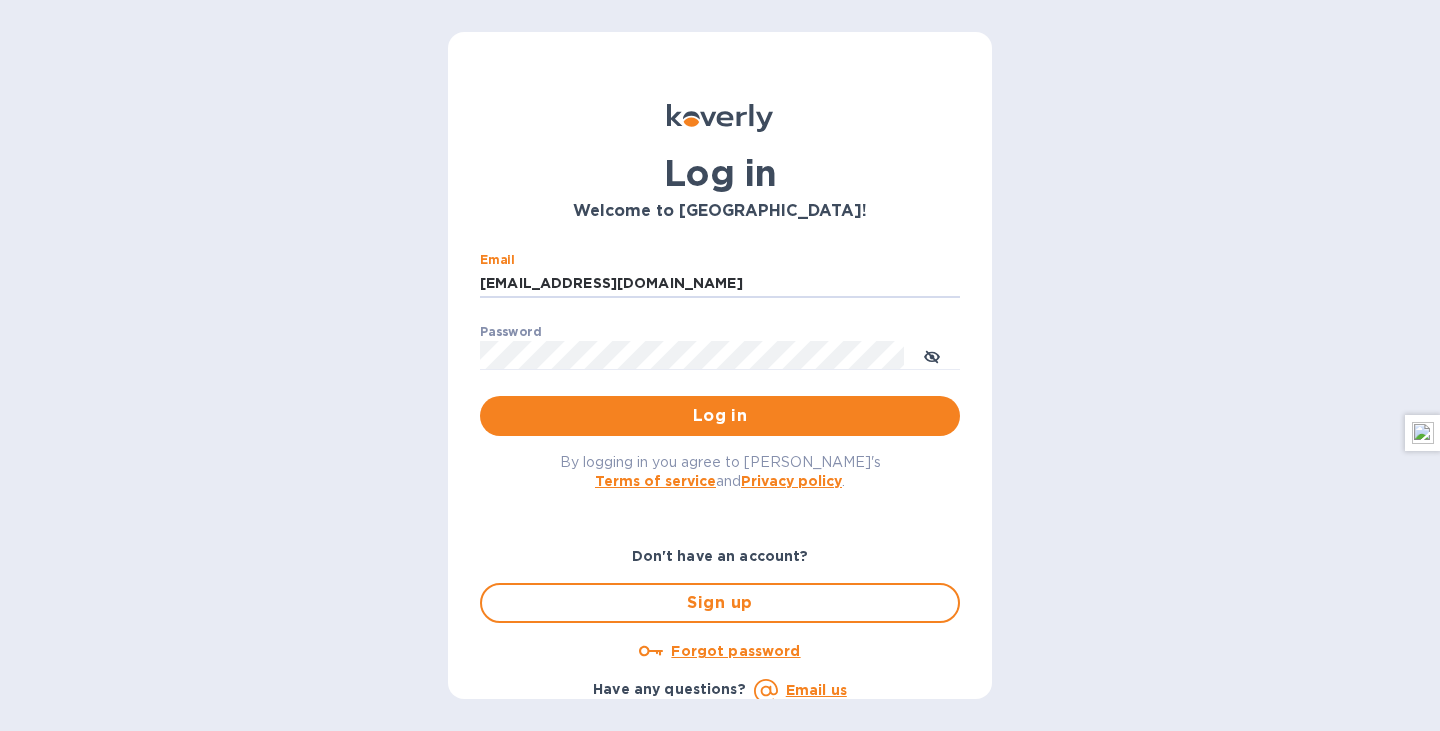 click on "By logging in you agree to [PERSON_NAME]'s  Terms of service  and  Privacy policy ." at bounding box center [720, 471] 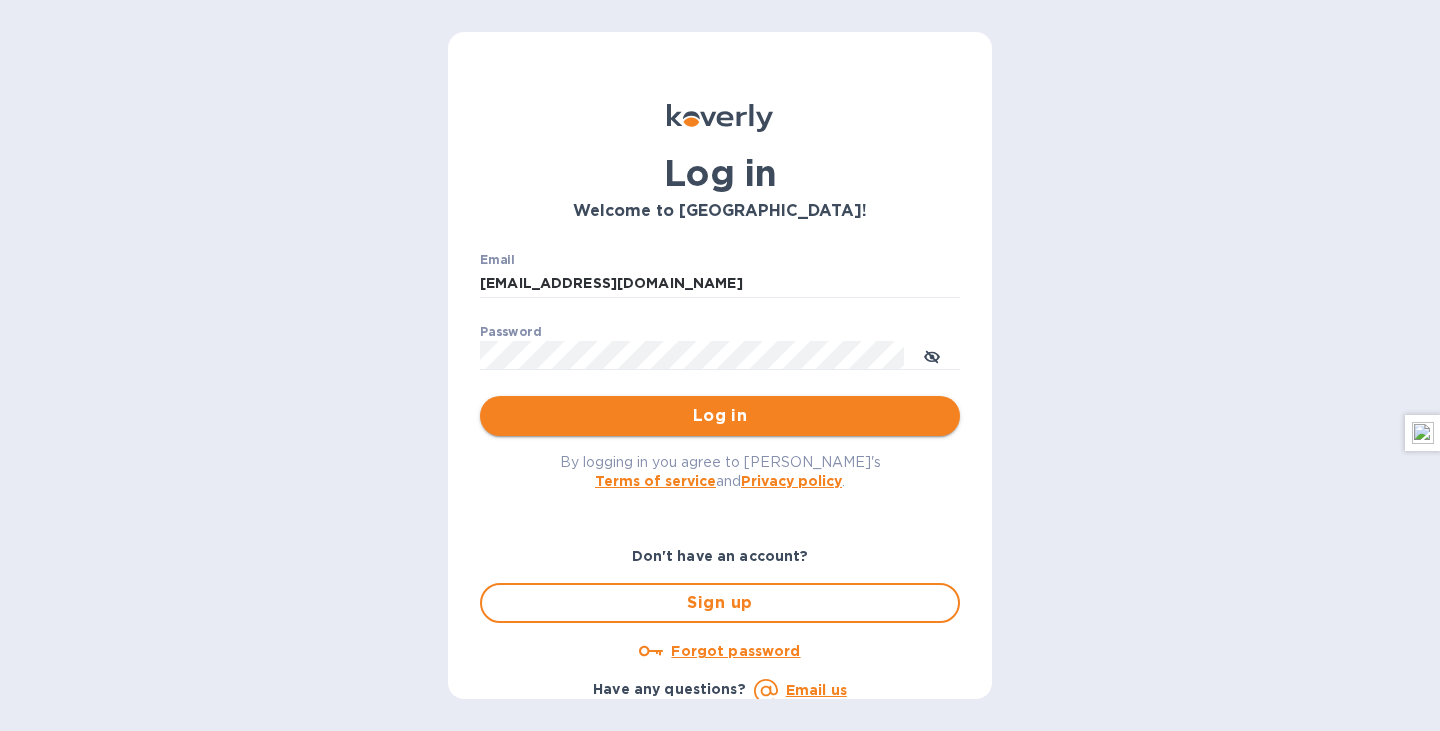 click on "Log in" at bounding box center (720, 416) 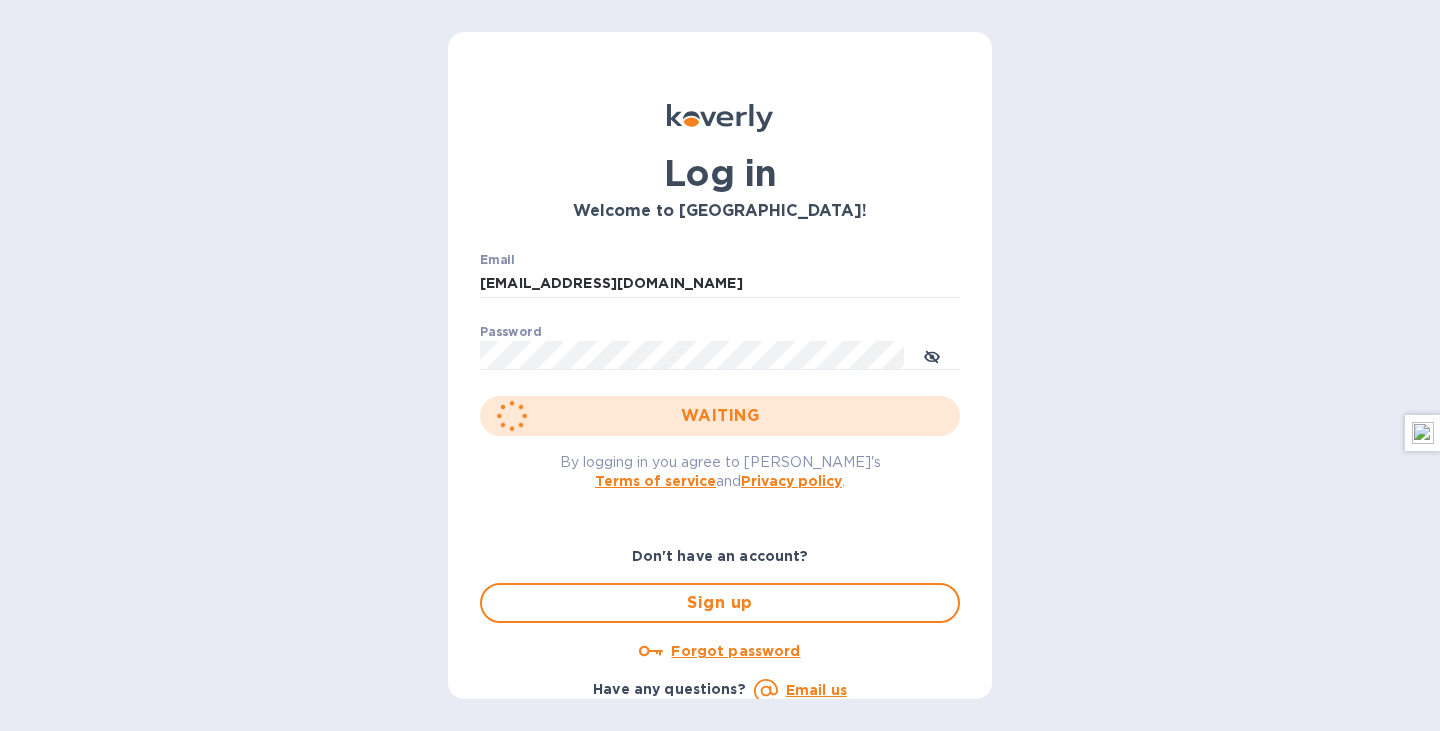type 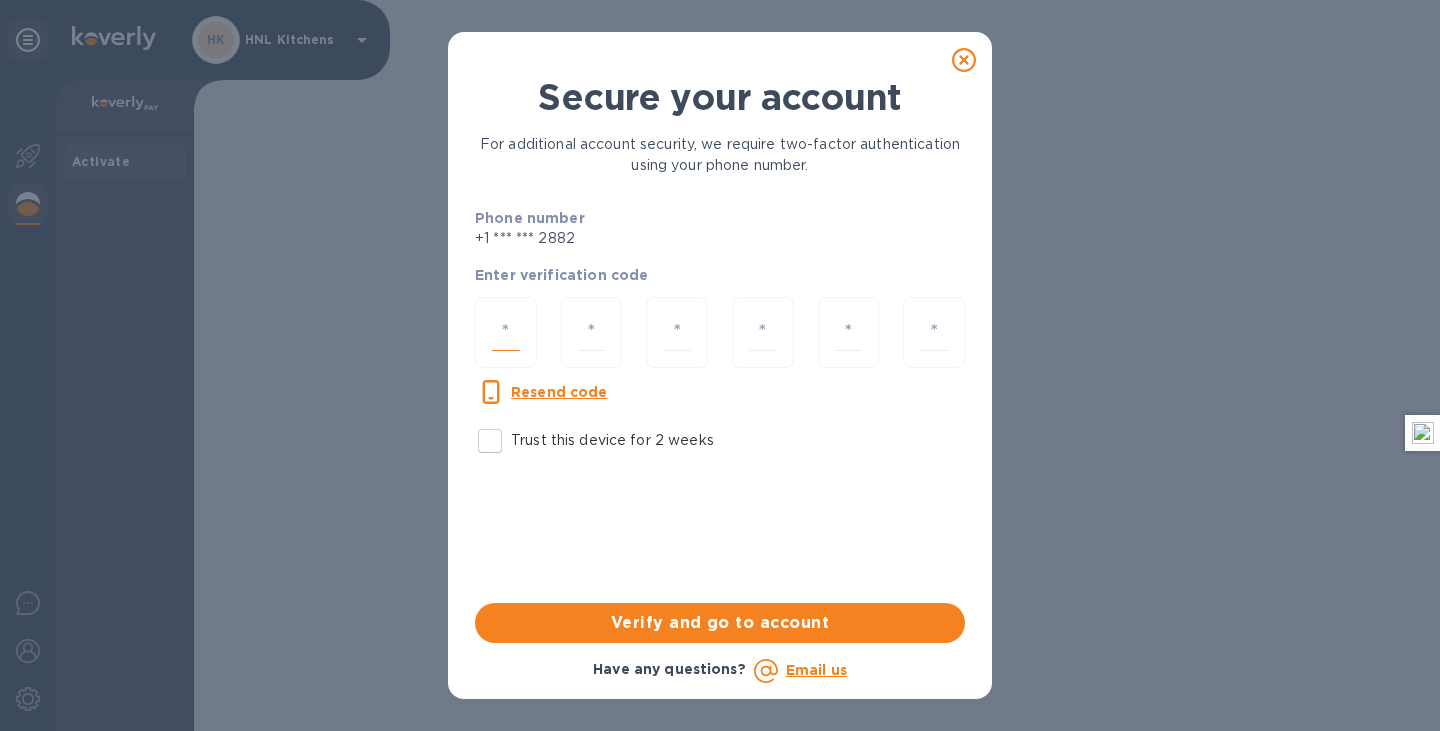 click at bounding box center (506, 332) 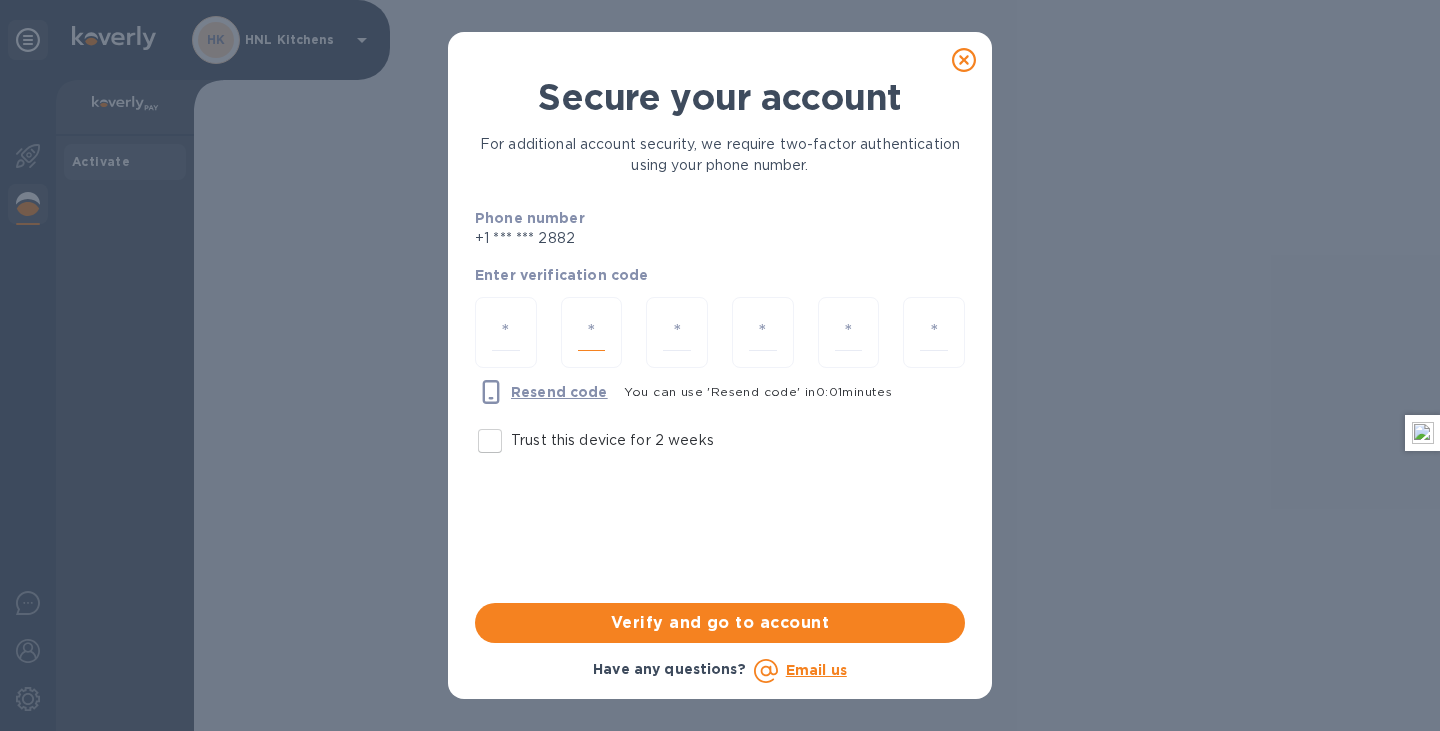 click at bounding box center [592, 332] 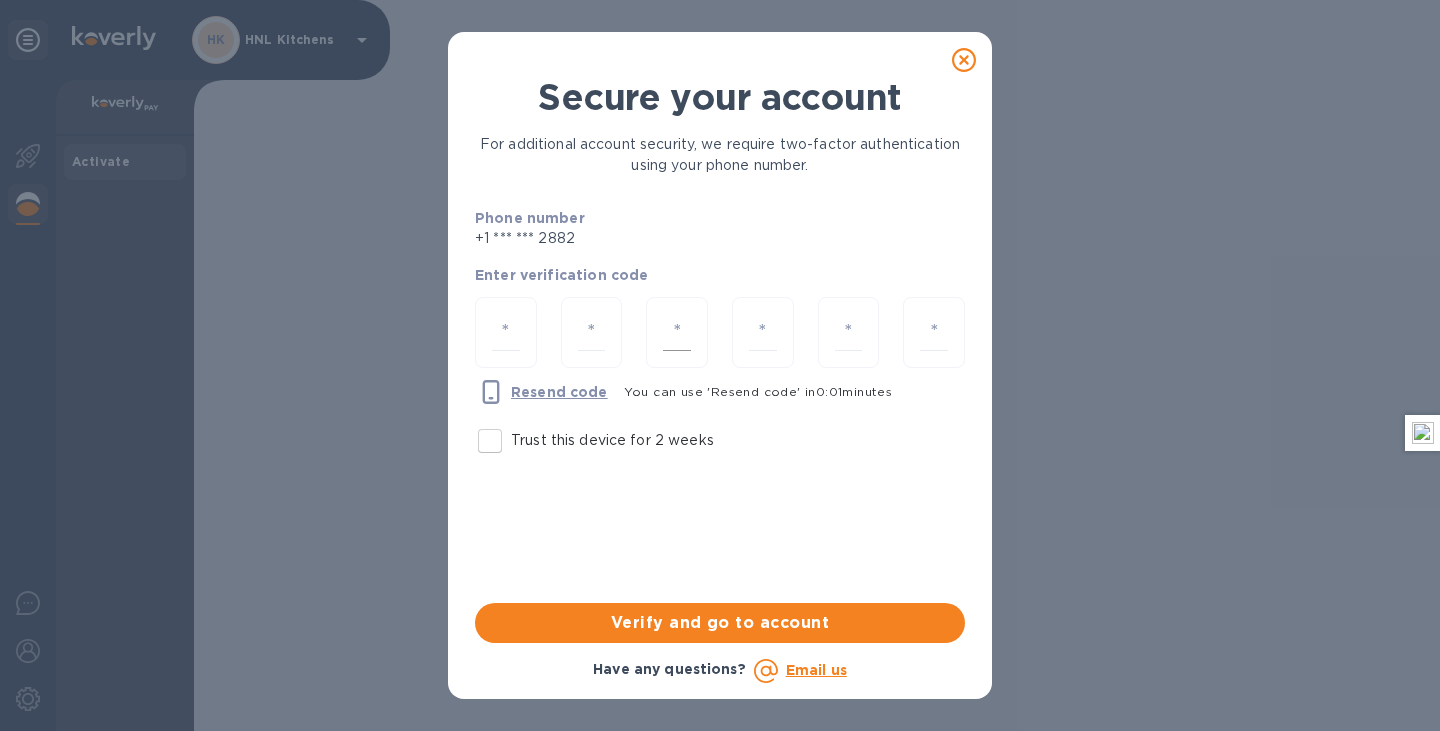 click at bounding box center (677, 332) 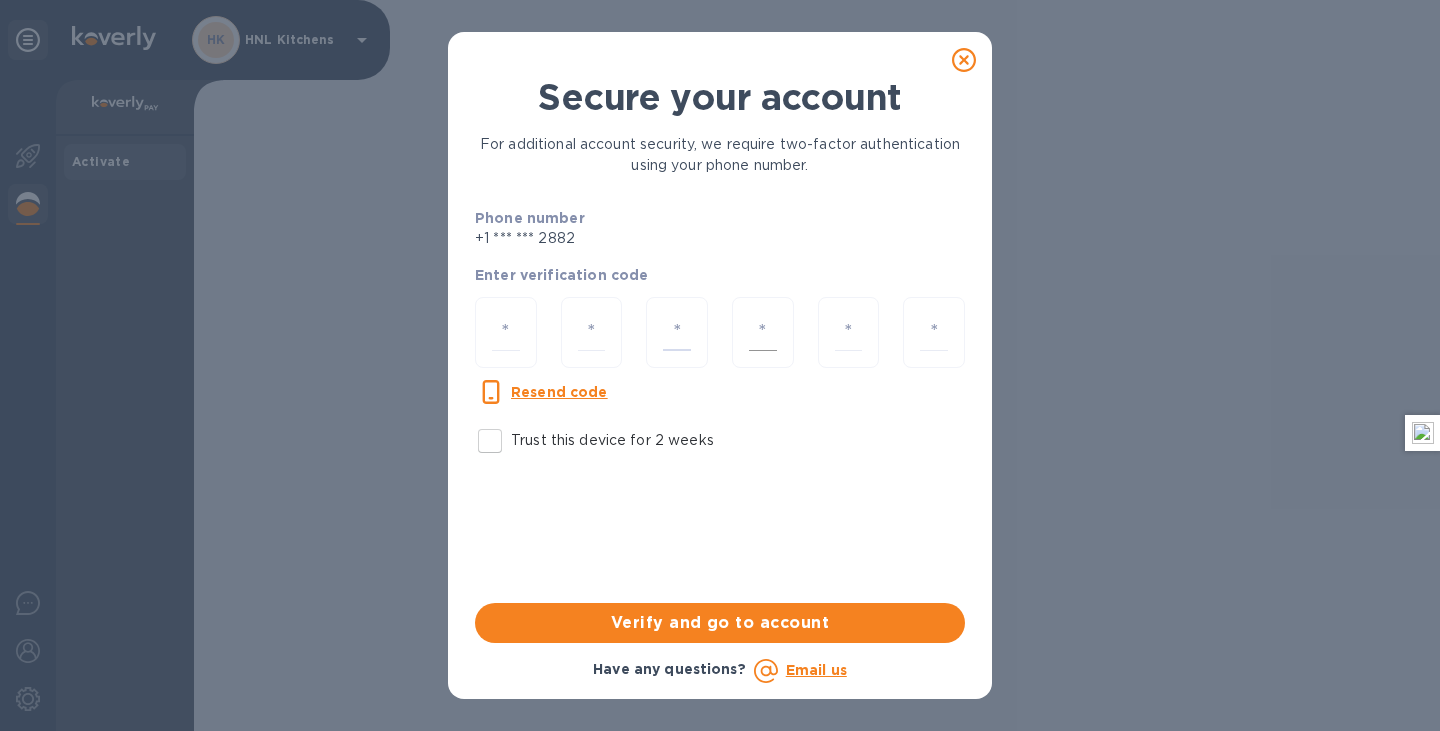 click at bounding box center [763, 332] 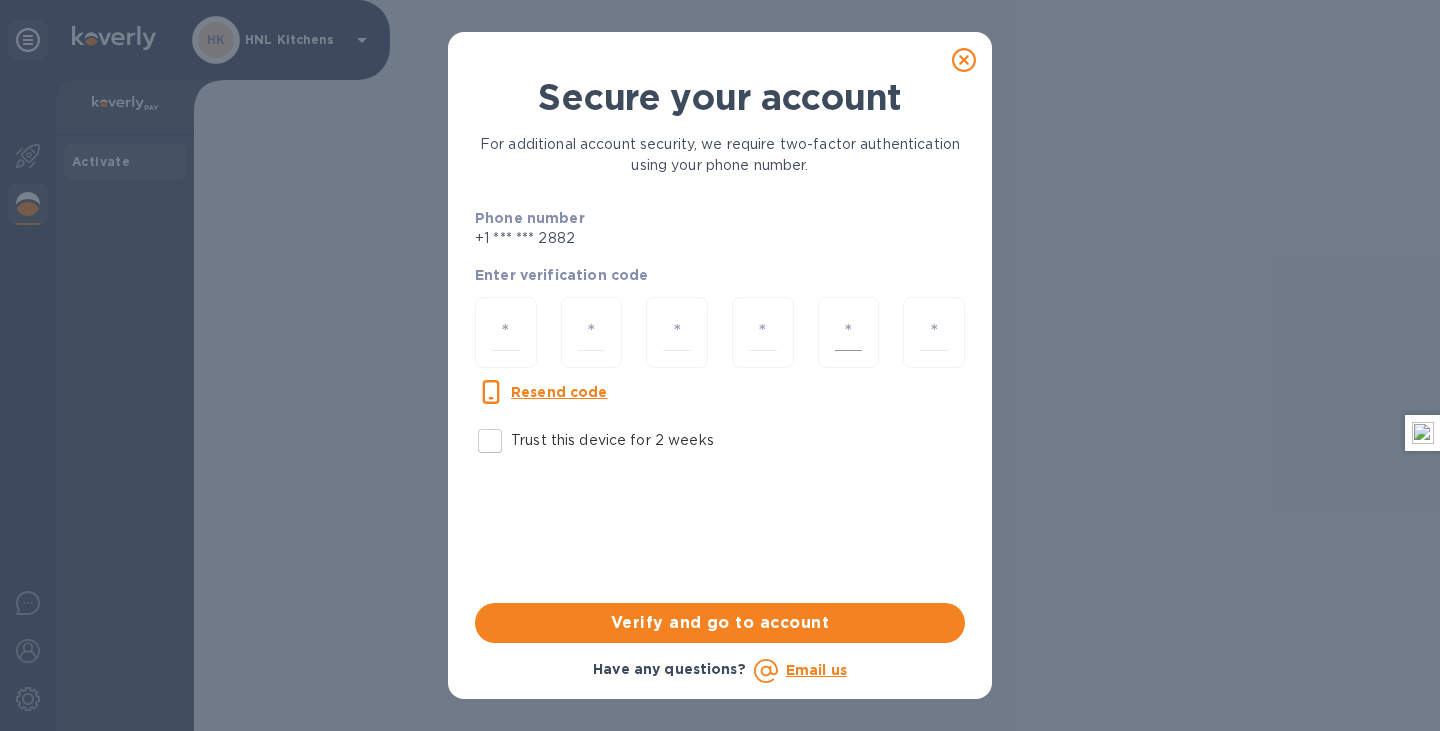click at bounding box center (849, 332) 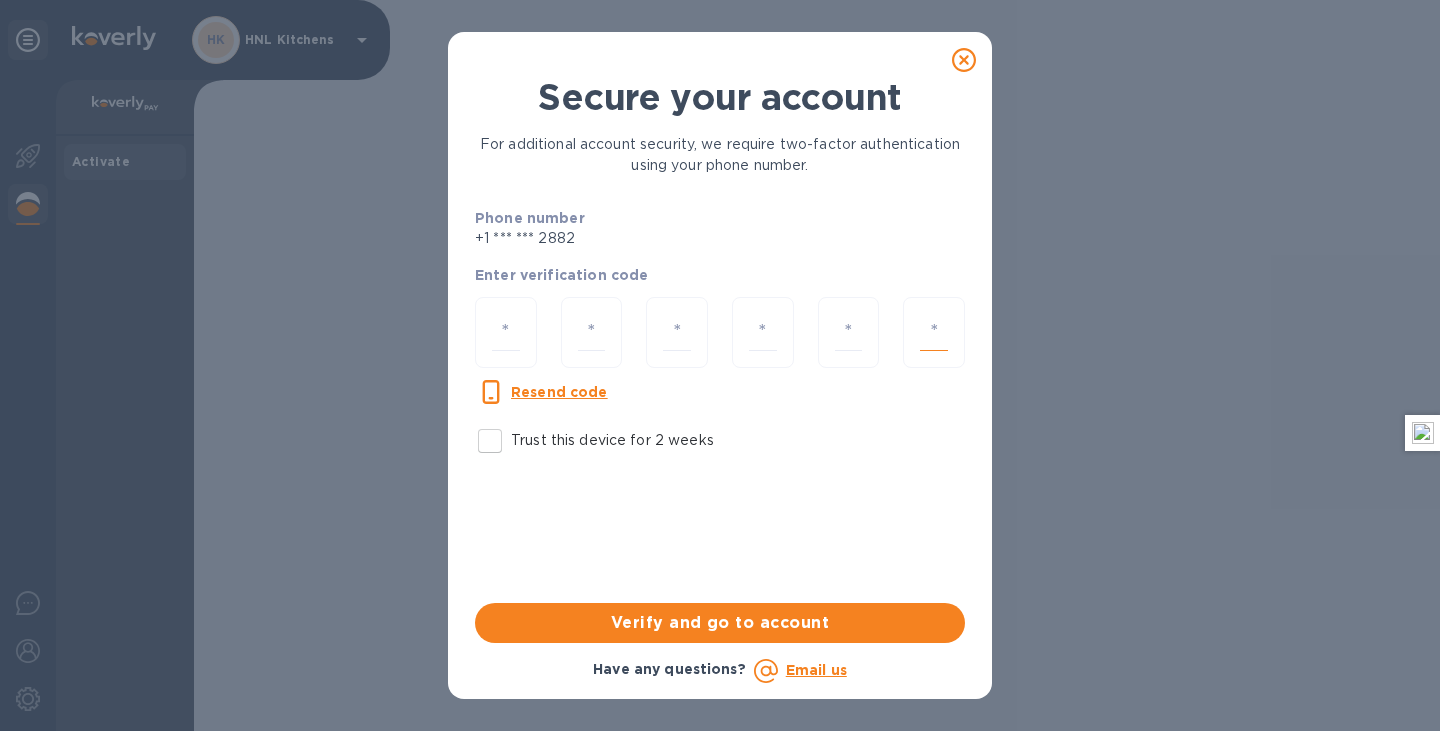 click at bounding box center [934, 332] 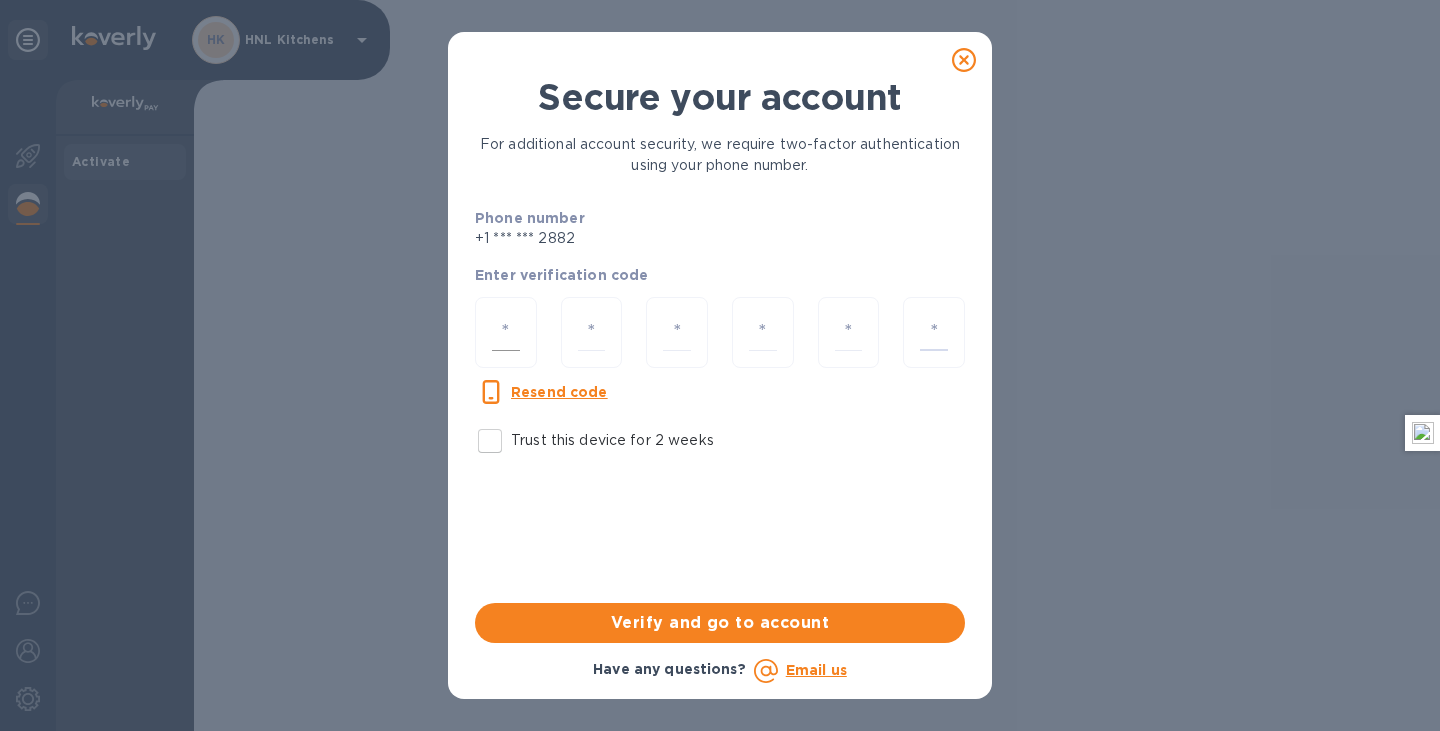 click at bounding box center [506, 332] 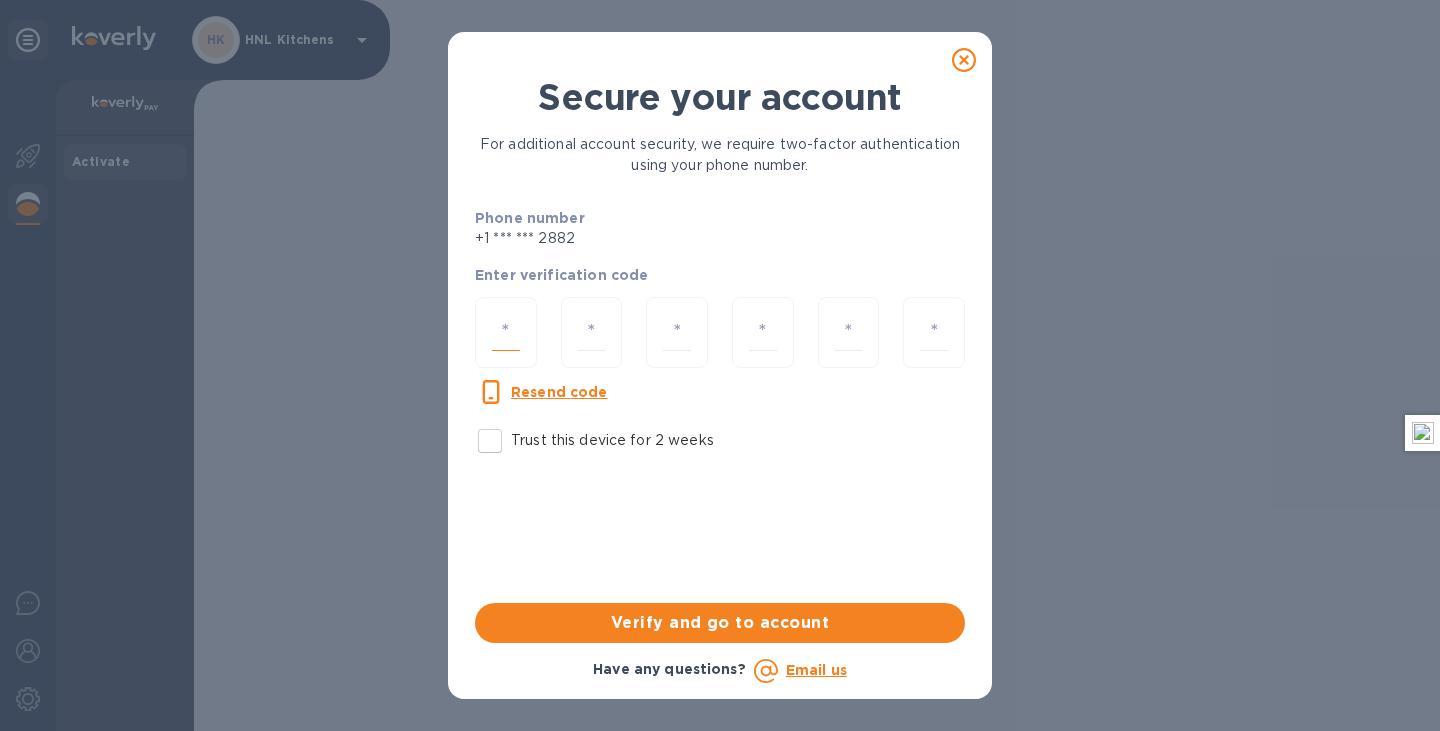 paste on "4" 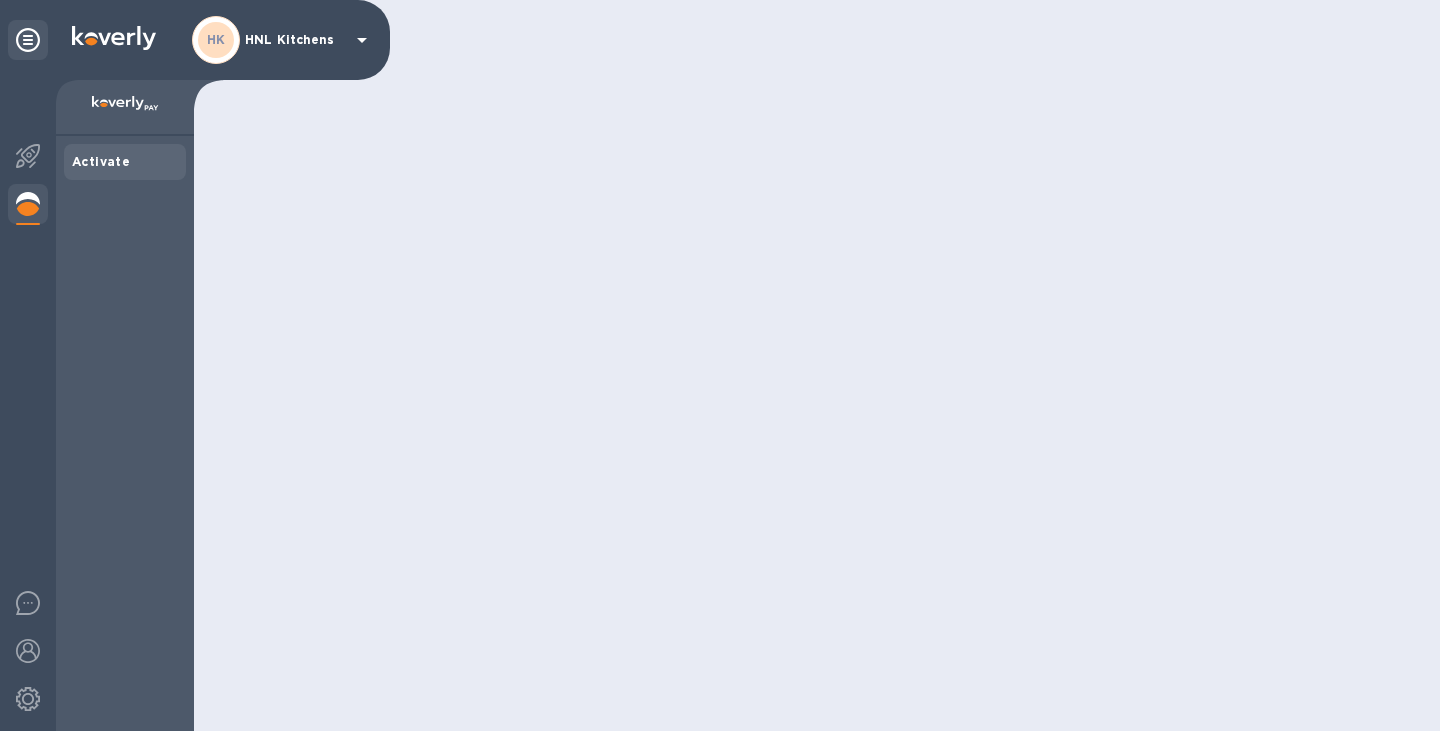 scroll, scrollTop: 0, scrollLeft: 0, axis: both 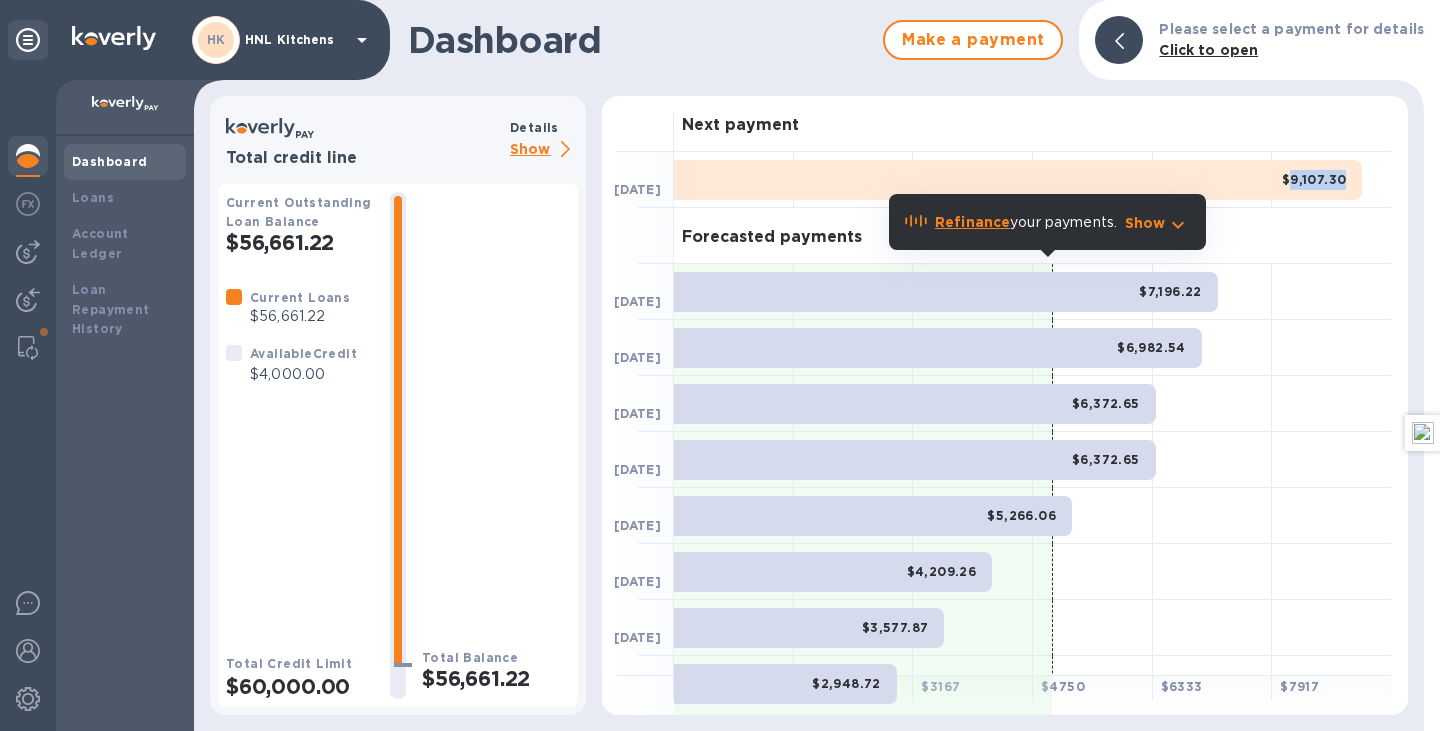 drag, startPoint x: 1339, startPoint y: 179, endPoint x: 1286, endPoint y: 183, distance: 53.15073 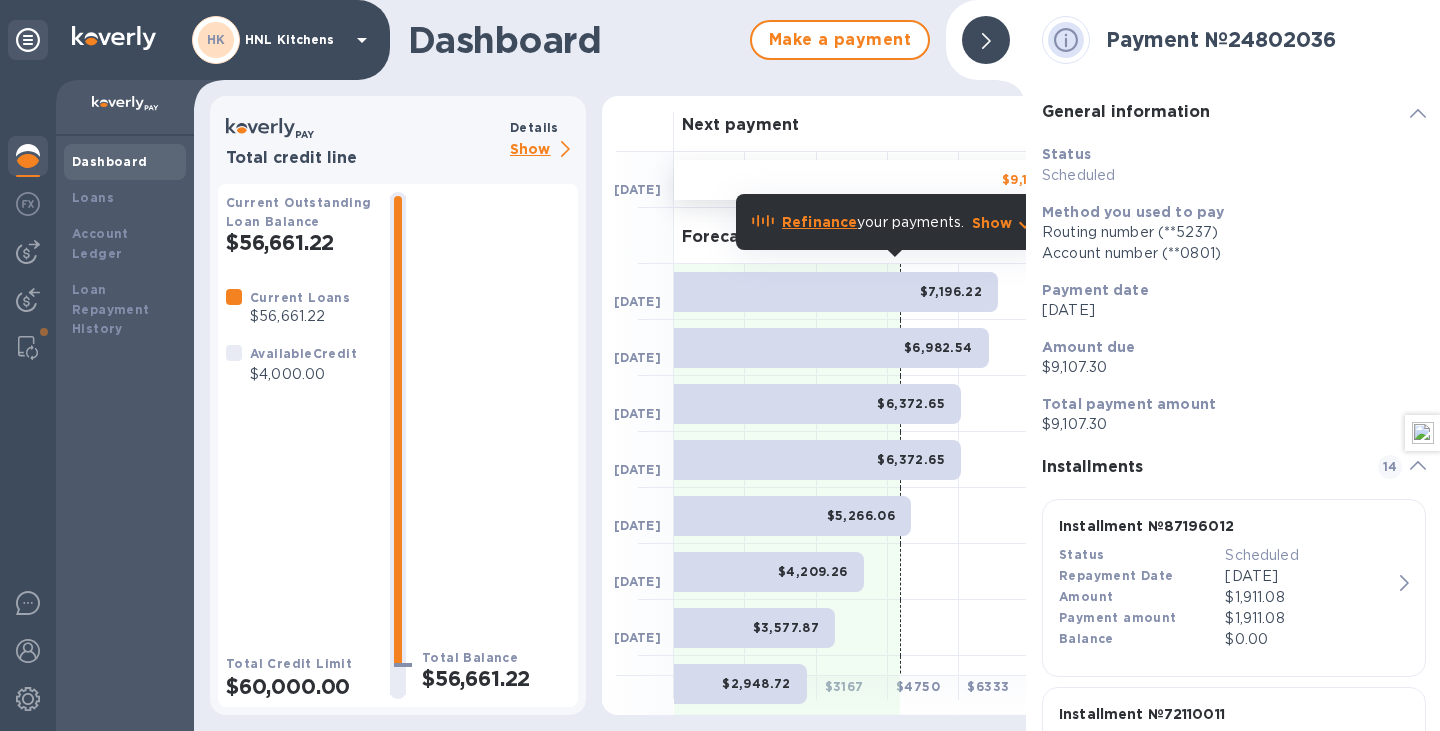 click on "Refinance  your payments. Show" at bounding box center (894, 222) 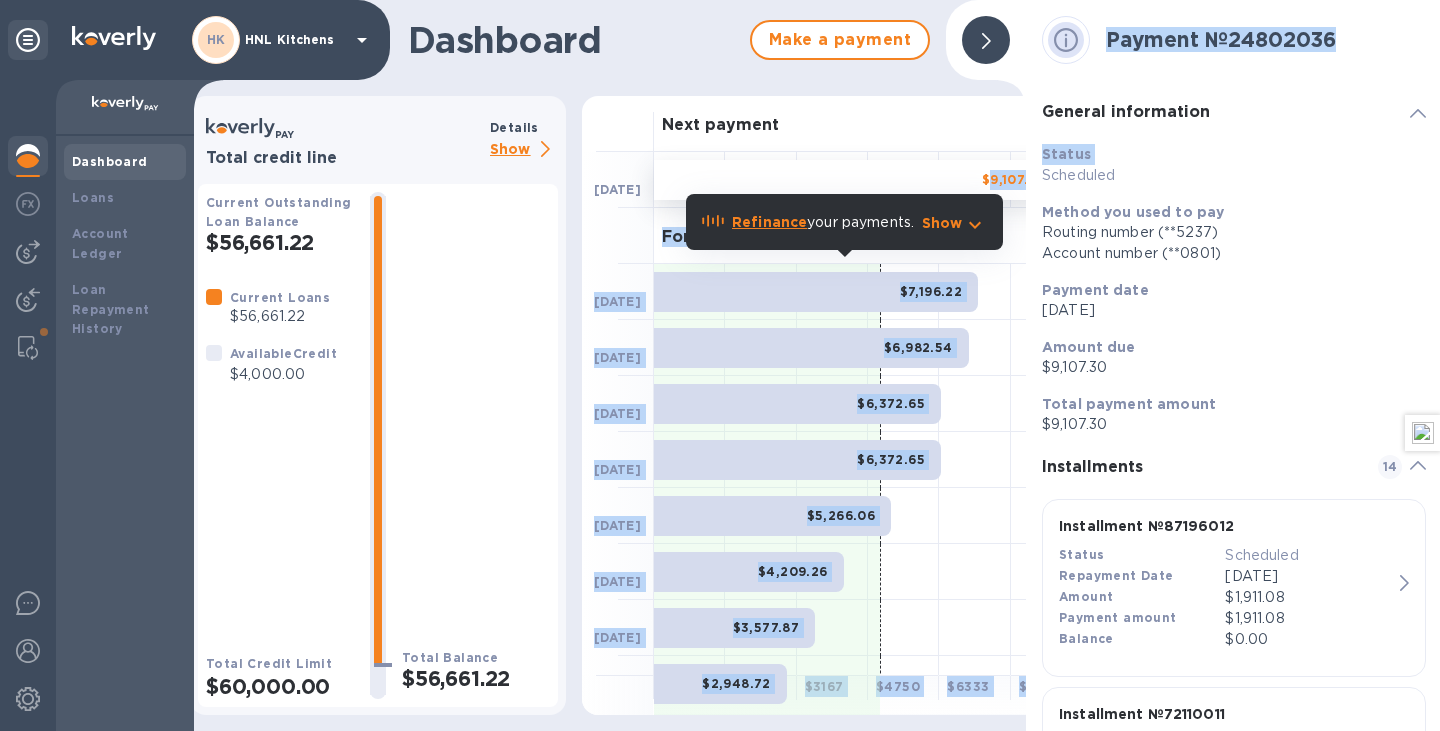 scroll, scrollTop: 0, scrollLeft: 100, axis: horizontal 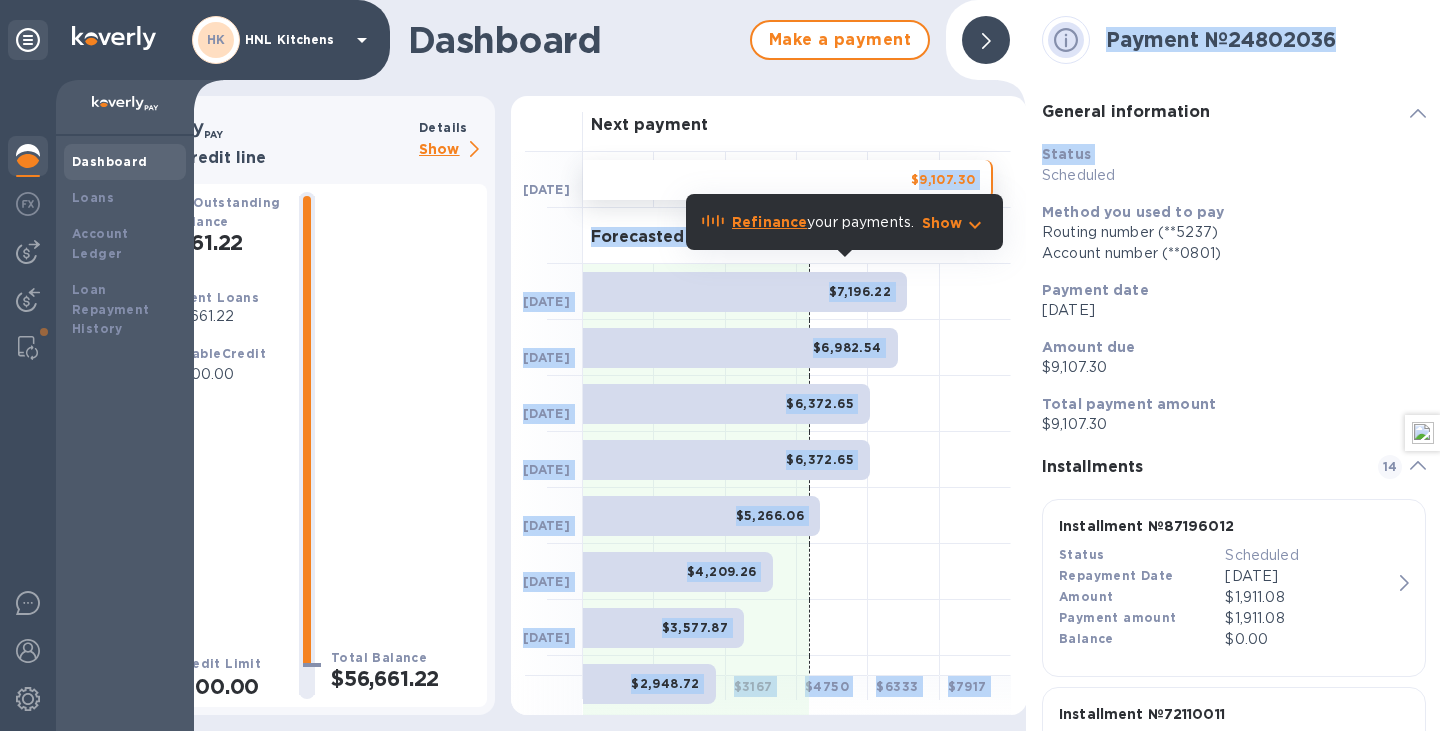 drag, startPoint x: 1007, startPoint y: 179, endPoint x: 1031, endPoint y: 178, distance: 24.020824 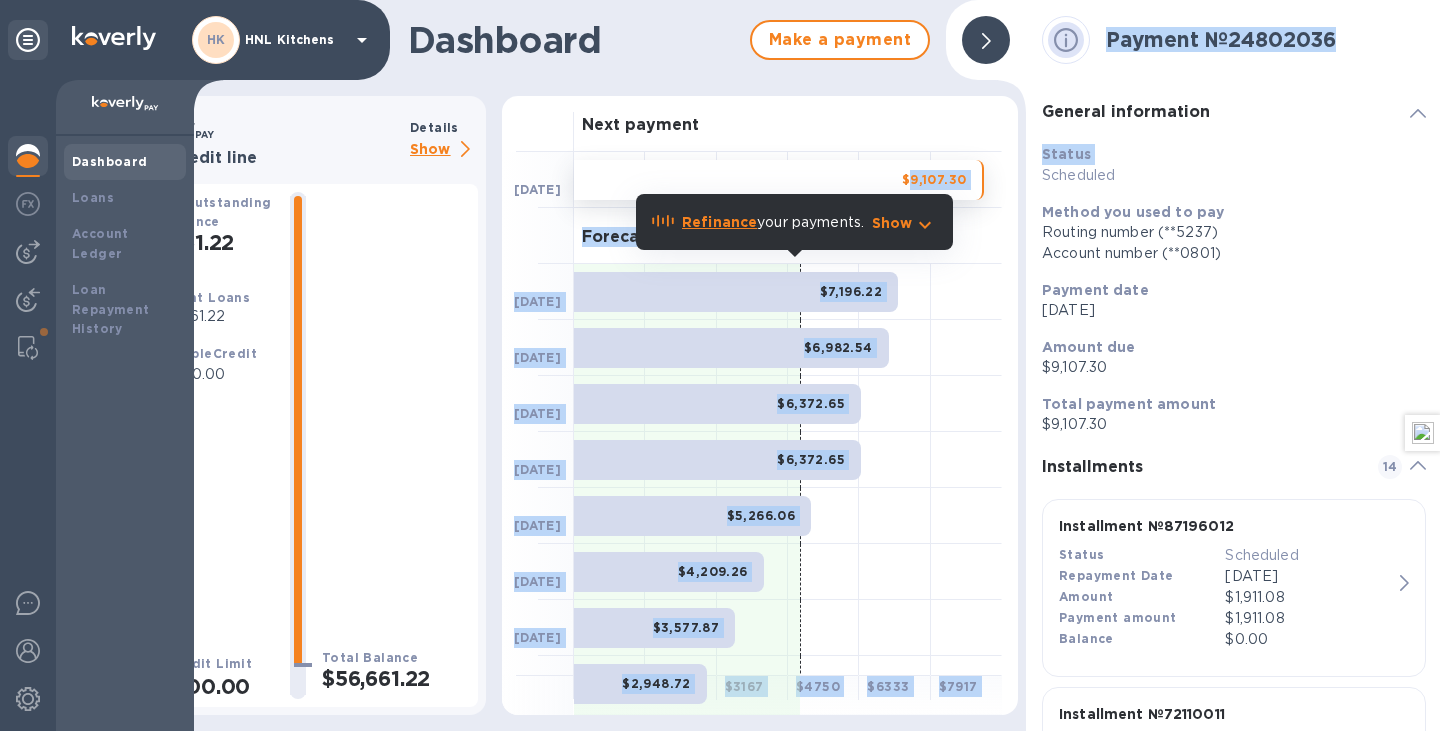 click on "$9,107.30" at bounding box center (779, 180) 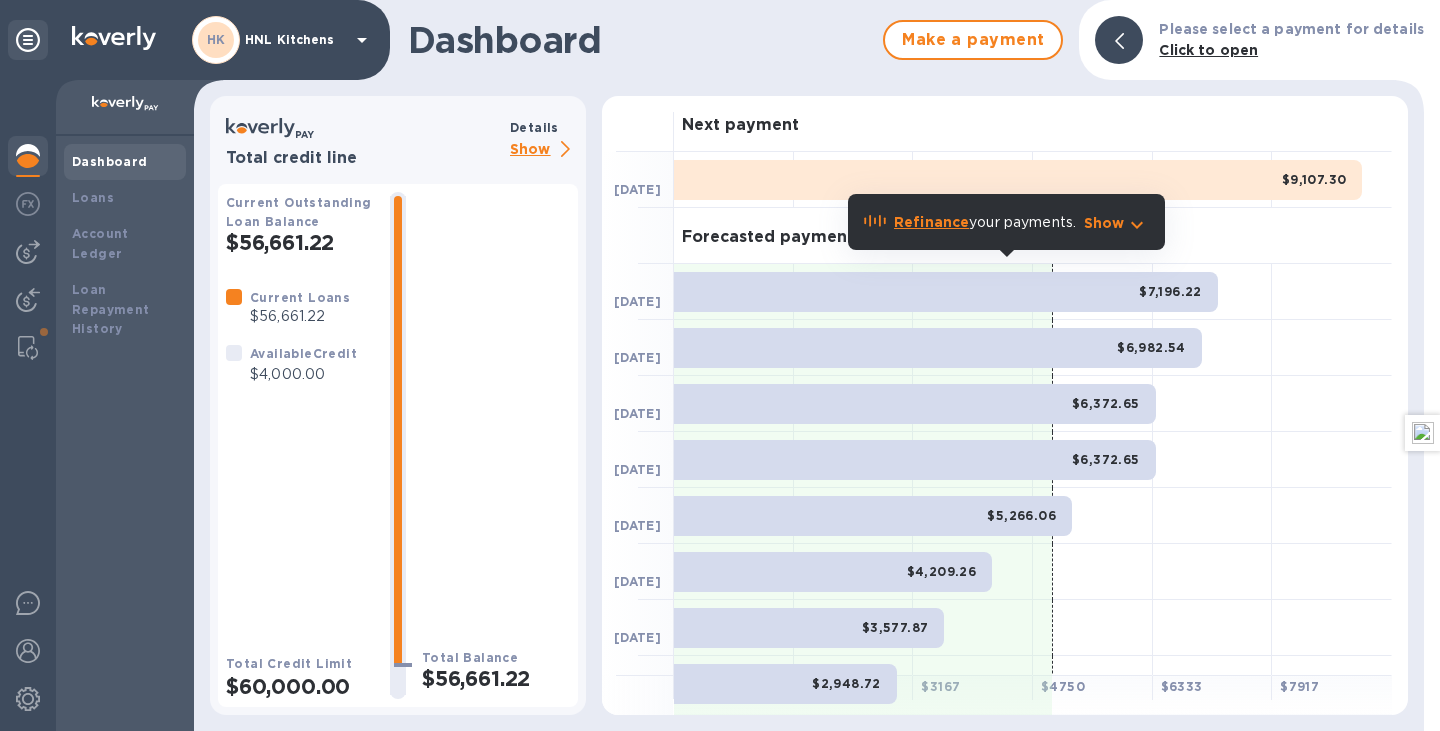 scroll, scrollTop: 0, scrollLeft: 0, axis: both 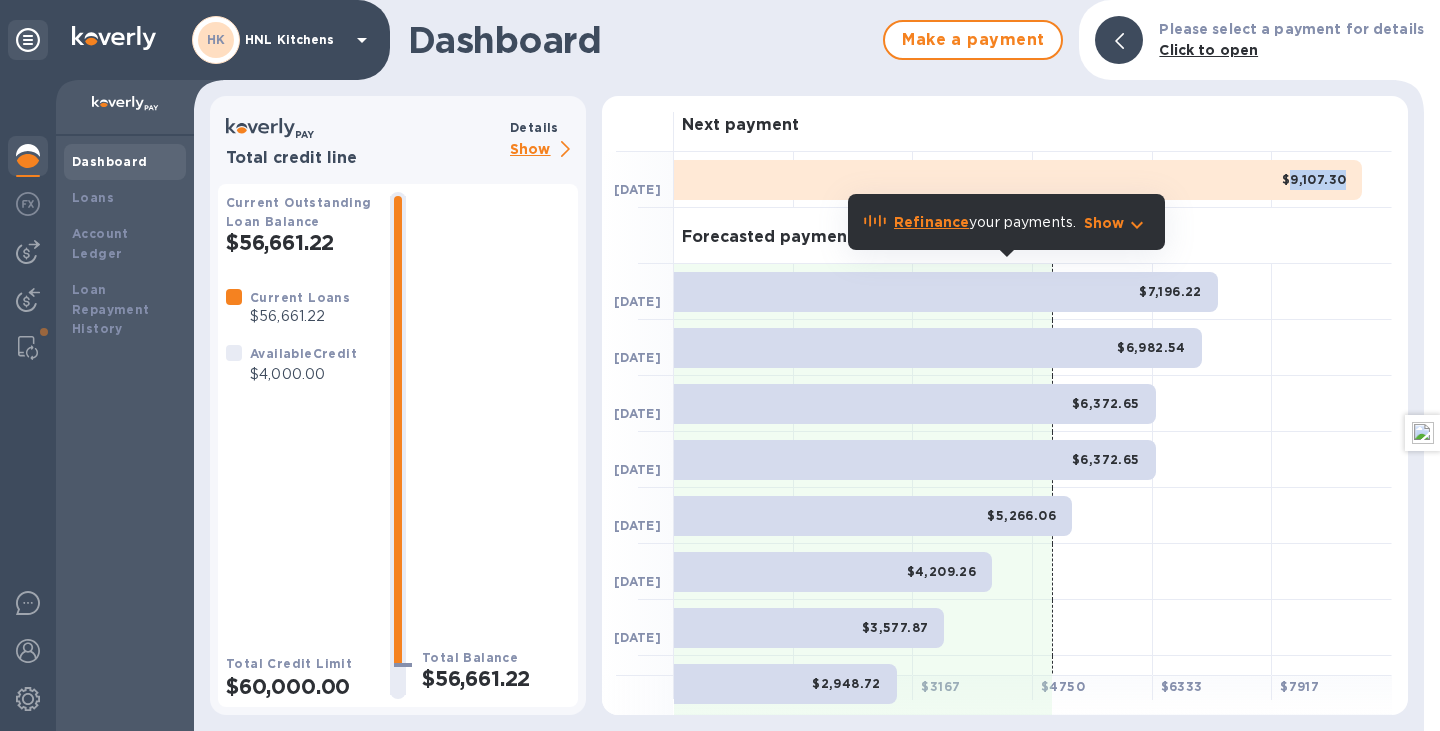 drag, startPoint x: 1341, startPoint y: 173, endPoint x: 1289, endPoint y: 173, distance: 52 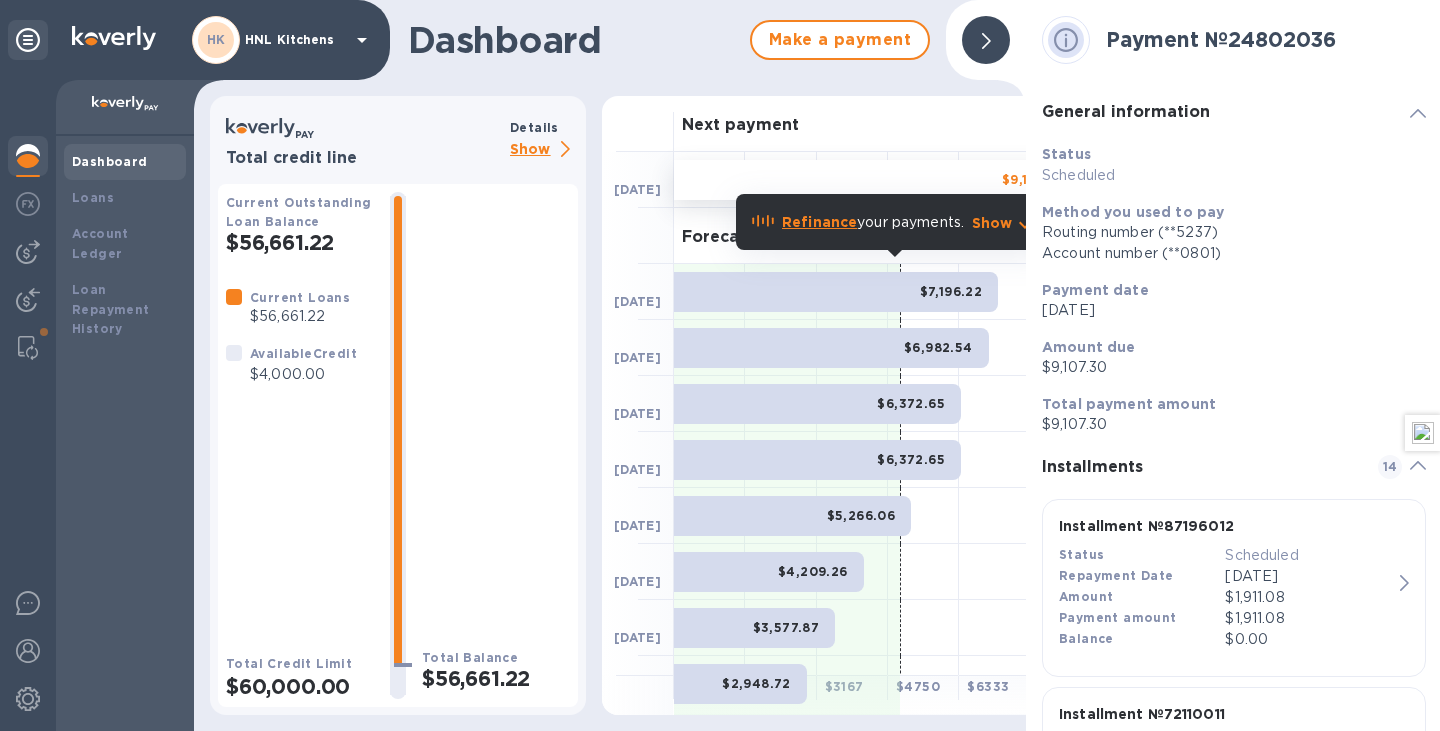 click on "$9,107.30" at bounding box center (1034, 179) 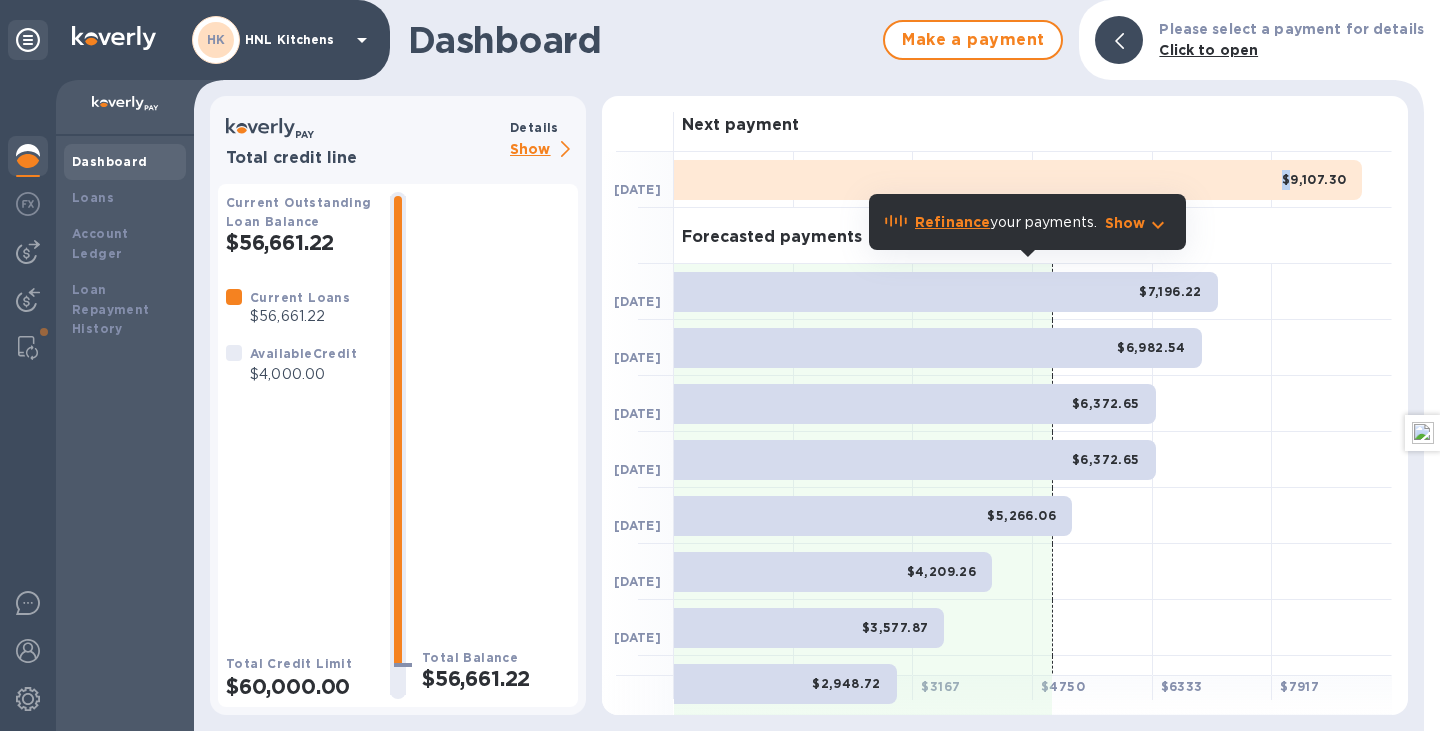 click on "$9,107.30" at bounding box center [1018, 180] 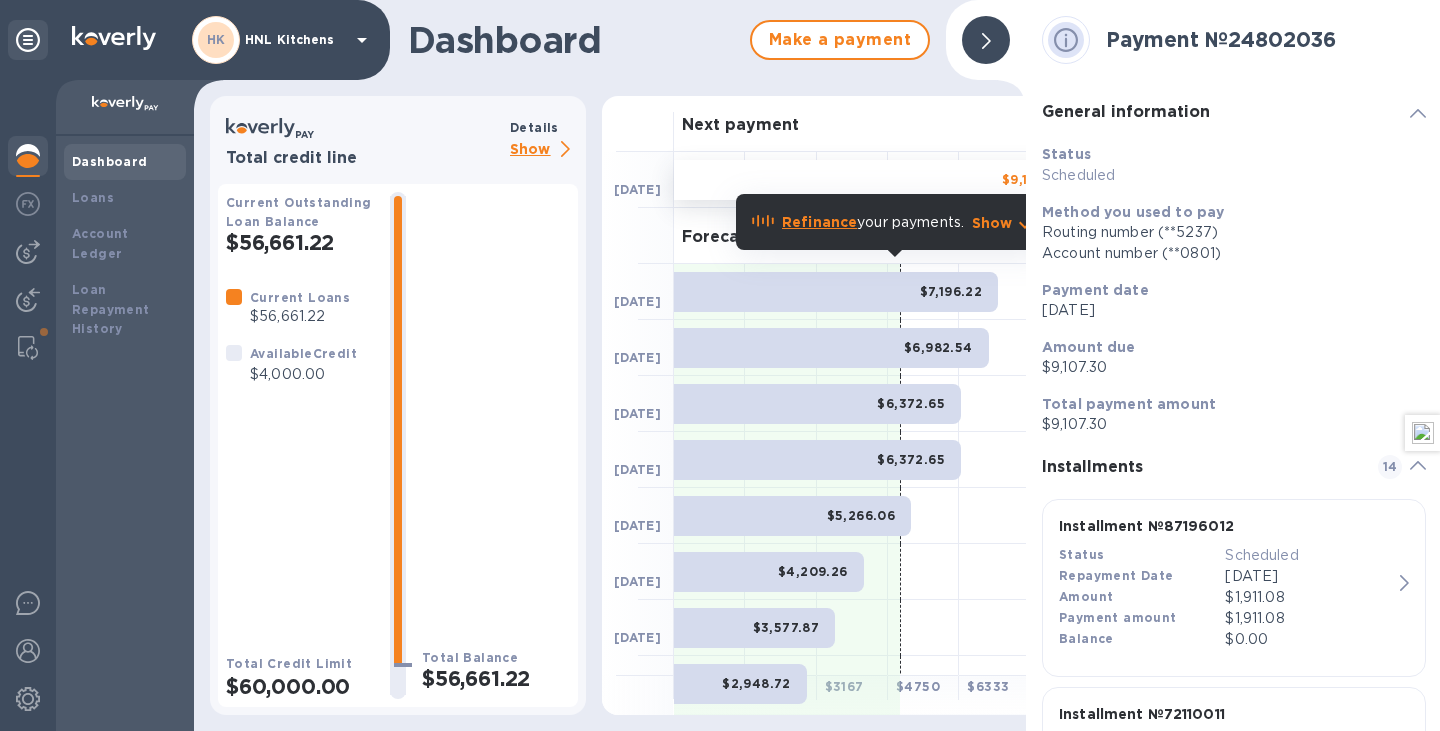 click on "Refinance  your payments. Show" at bounding box center [894, 222] 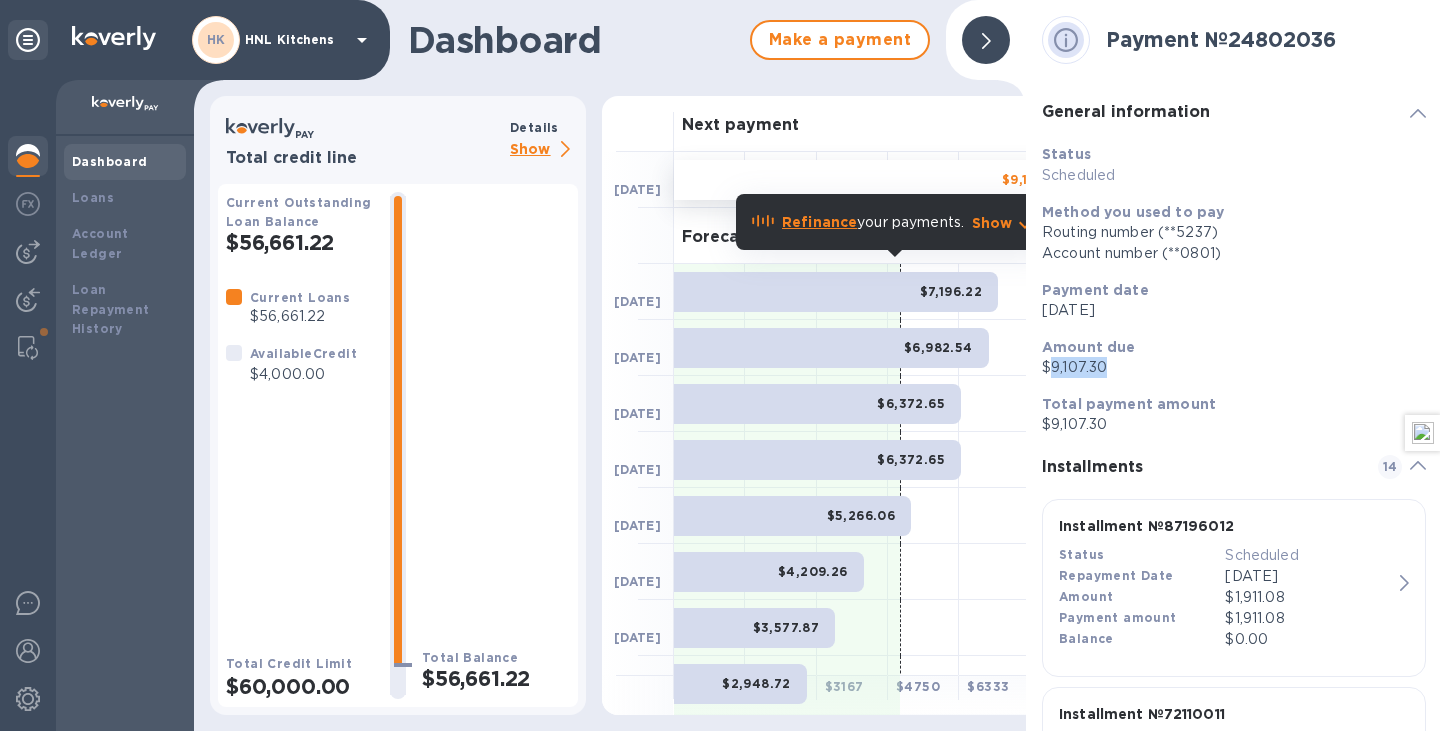 drag, startPoint x: 1129, startPoint y: 378, endPoint x: 1055, endPoint y: 366, distance: 74.96666 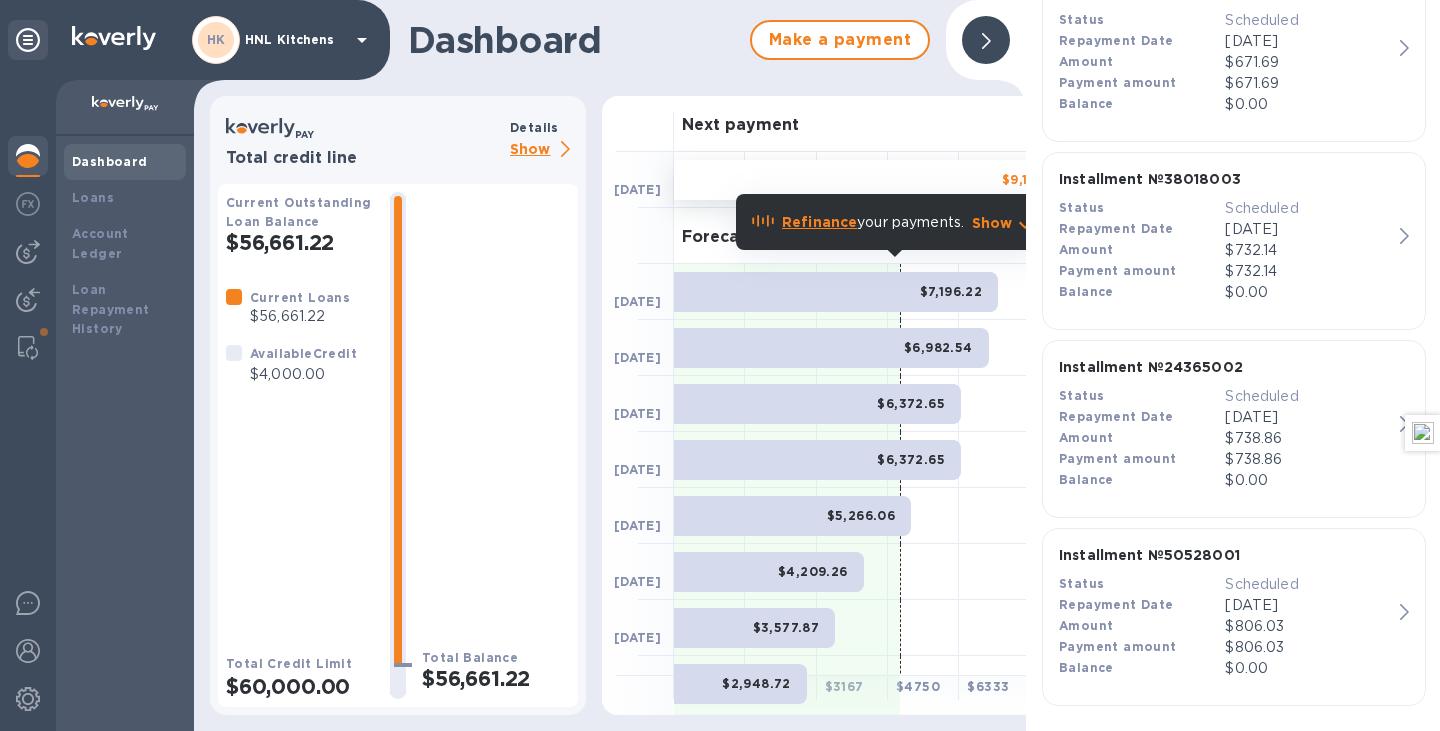 scroll, scrollTop: 2416, scrollLeft: 0, axis: vertical 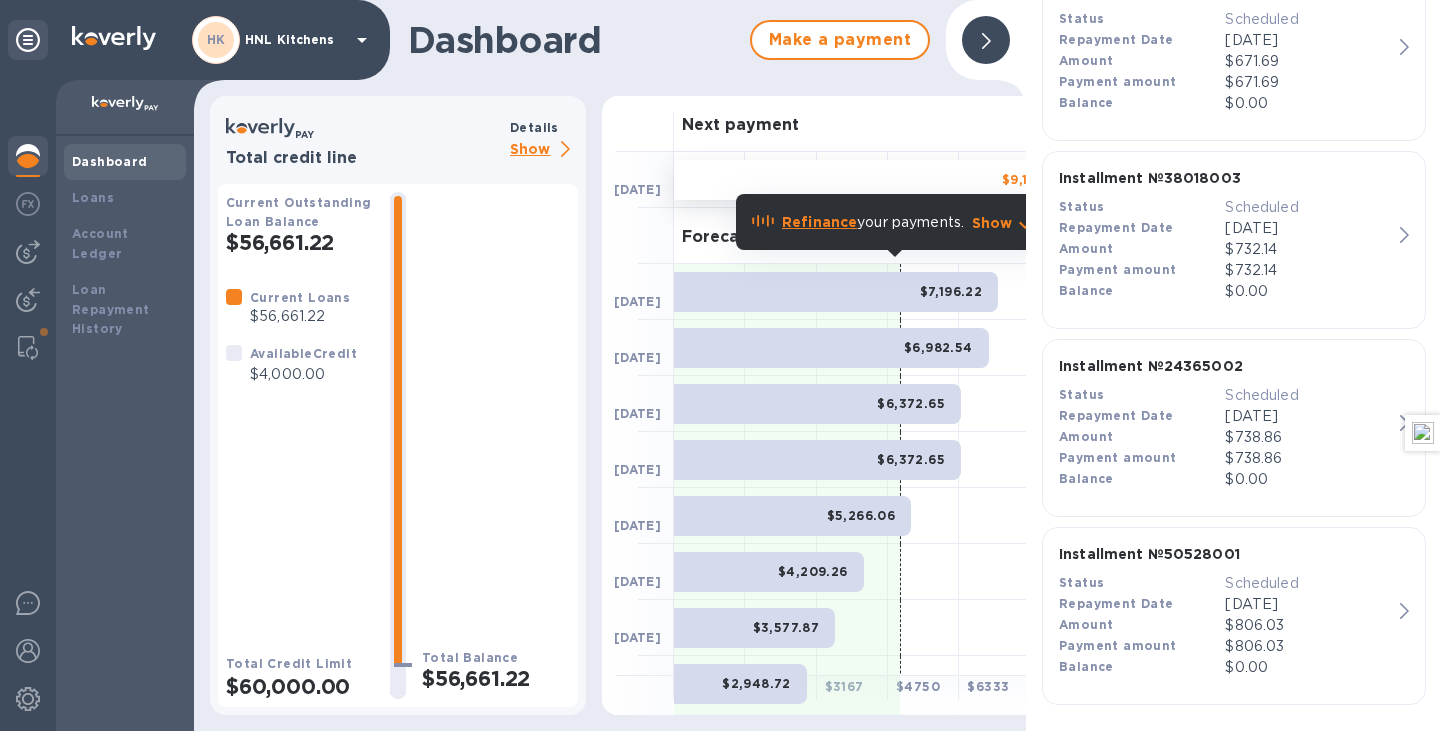click on "$806.03" at bounding box center [1308, 625] 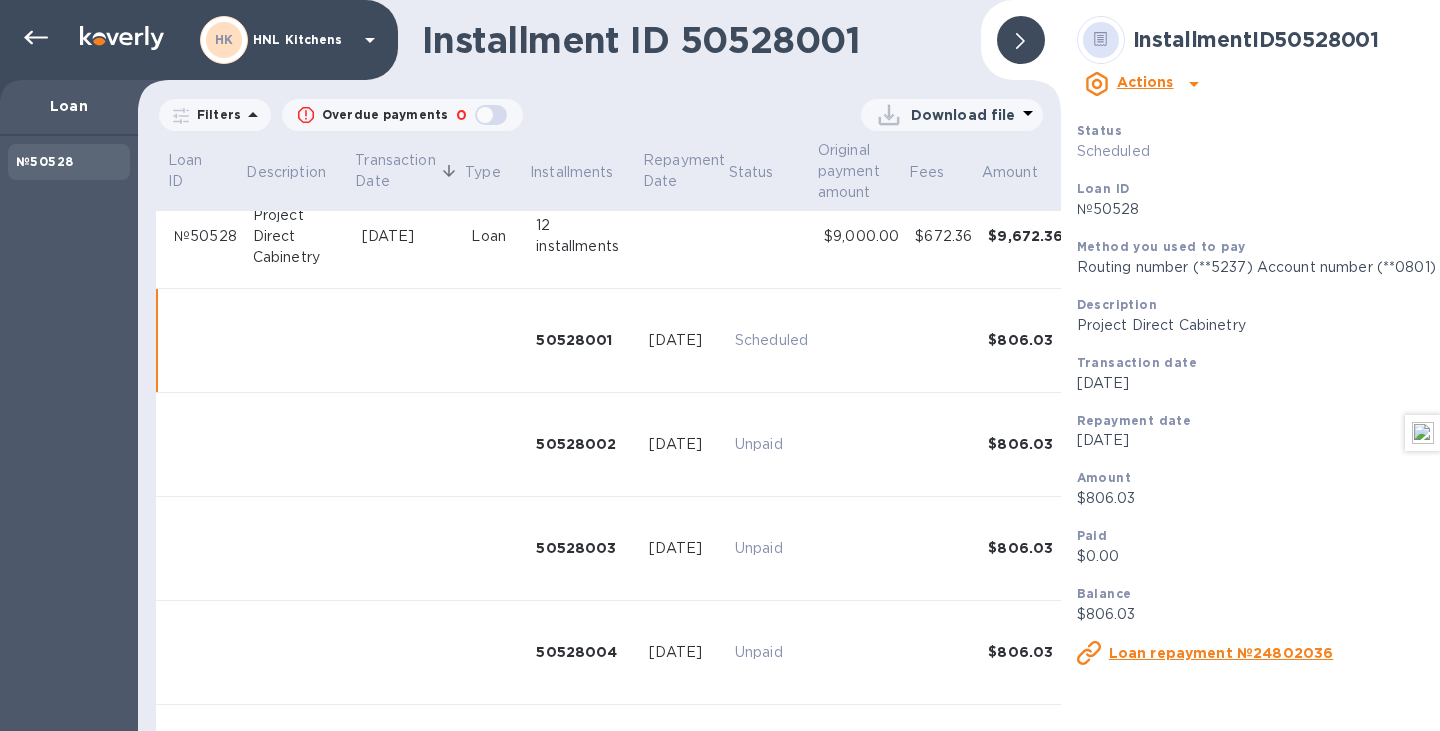 scroll, scrollTop: 0, scrollLeft: 0, axis: both 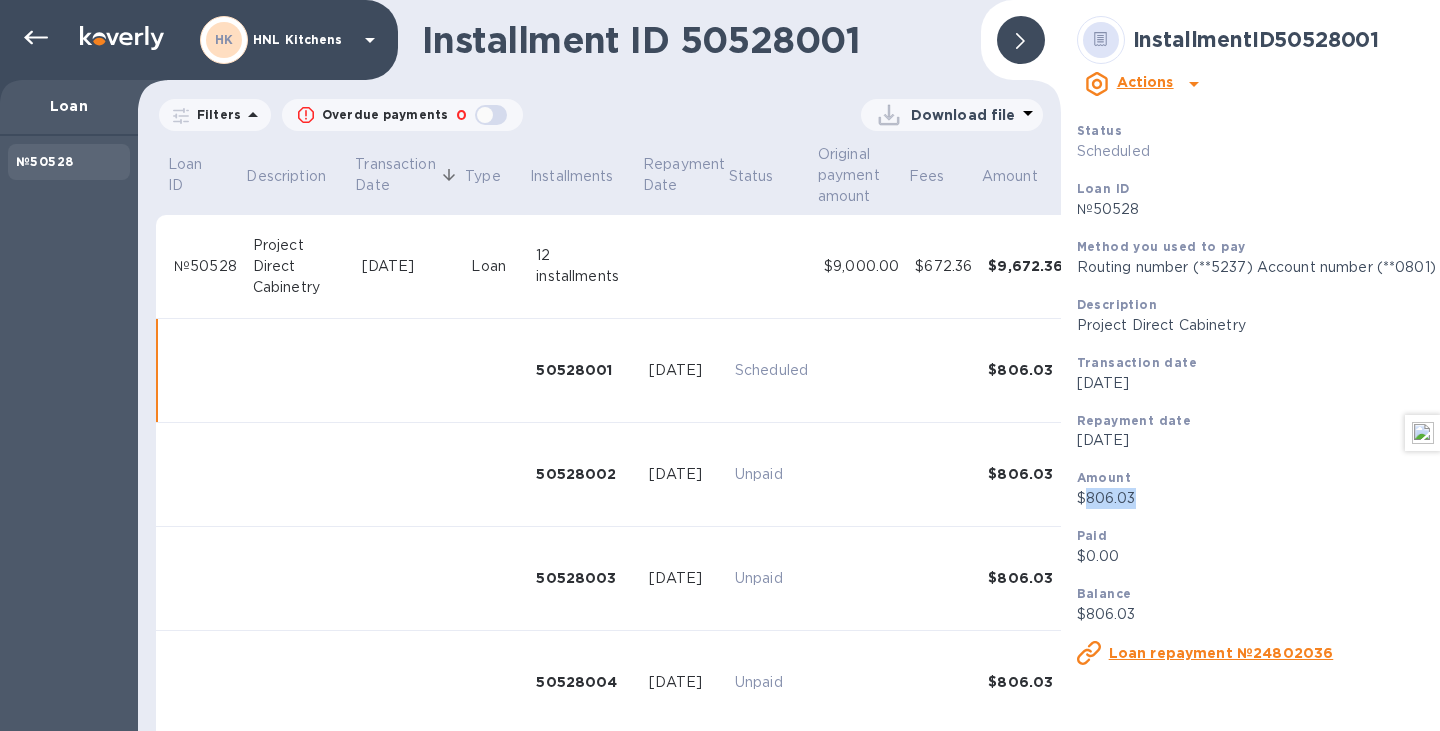 drag, startPoint x: 1134, startPoint y: 465, endPoint x: 1089, endPoint y: 467, distance: 45.044422 